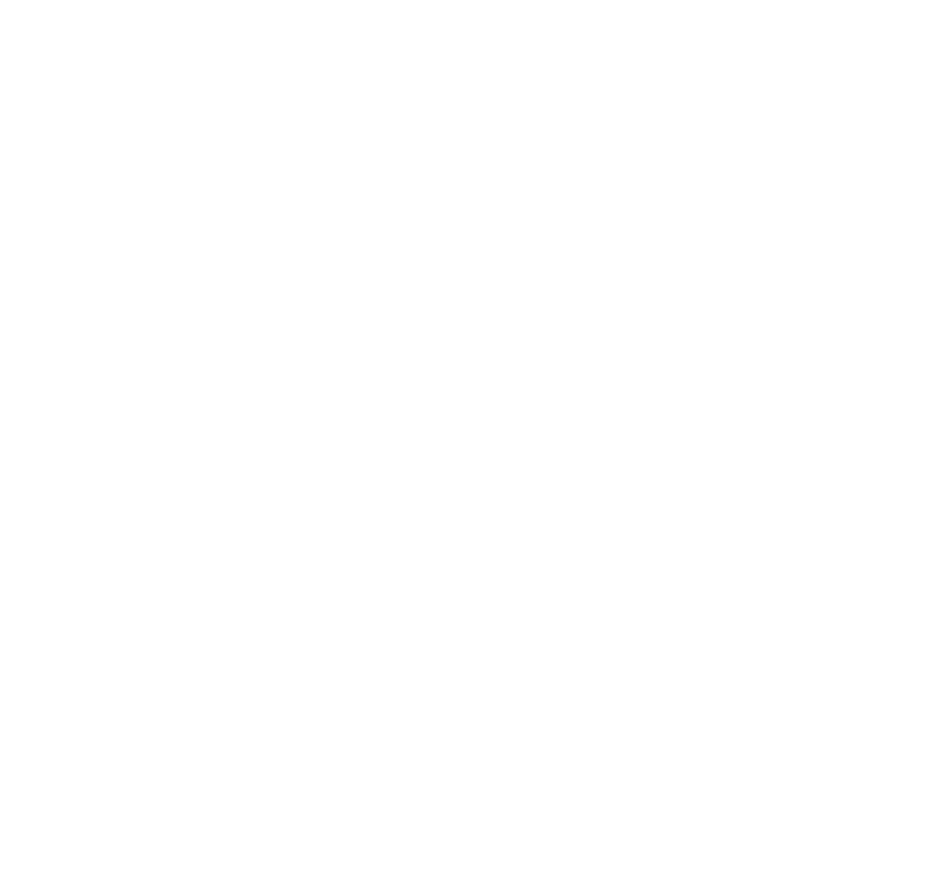 scroll, scrollTop: 0, scrollLeft: 0, axis: both 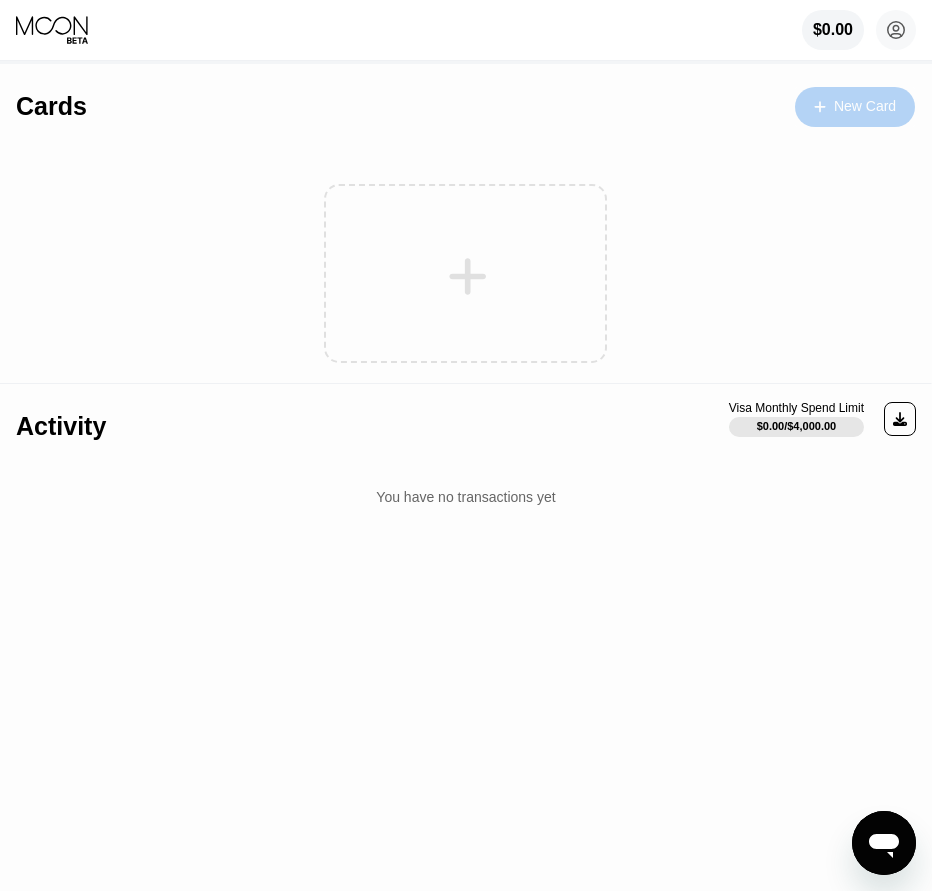 click 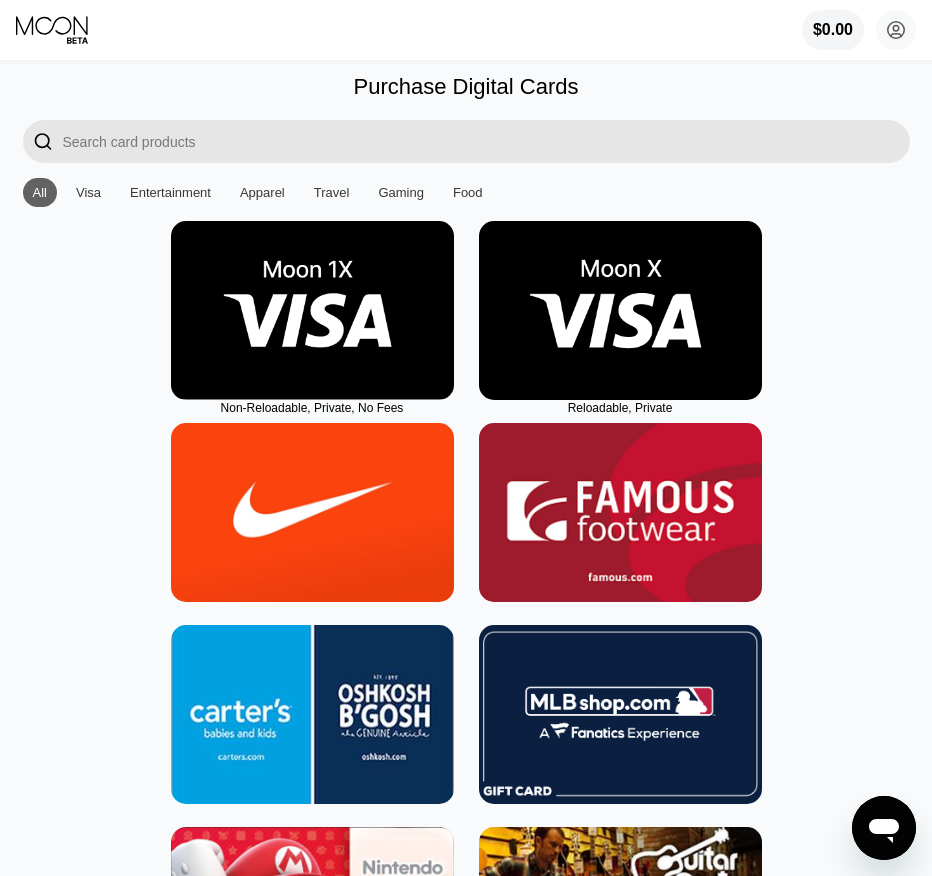 click at bounding box center (620, 310) 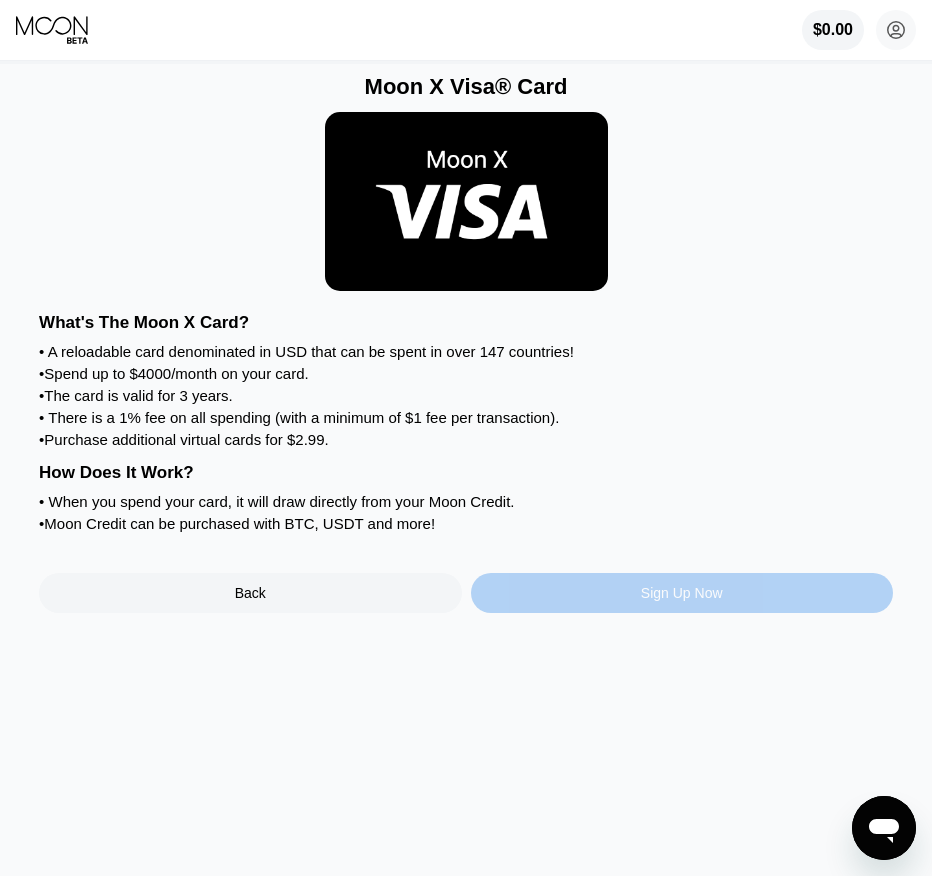 click on "Sign Up Now" at bounding box center (682, 593) 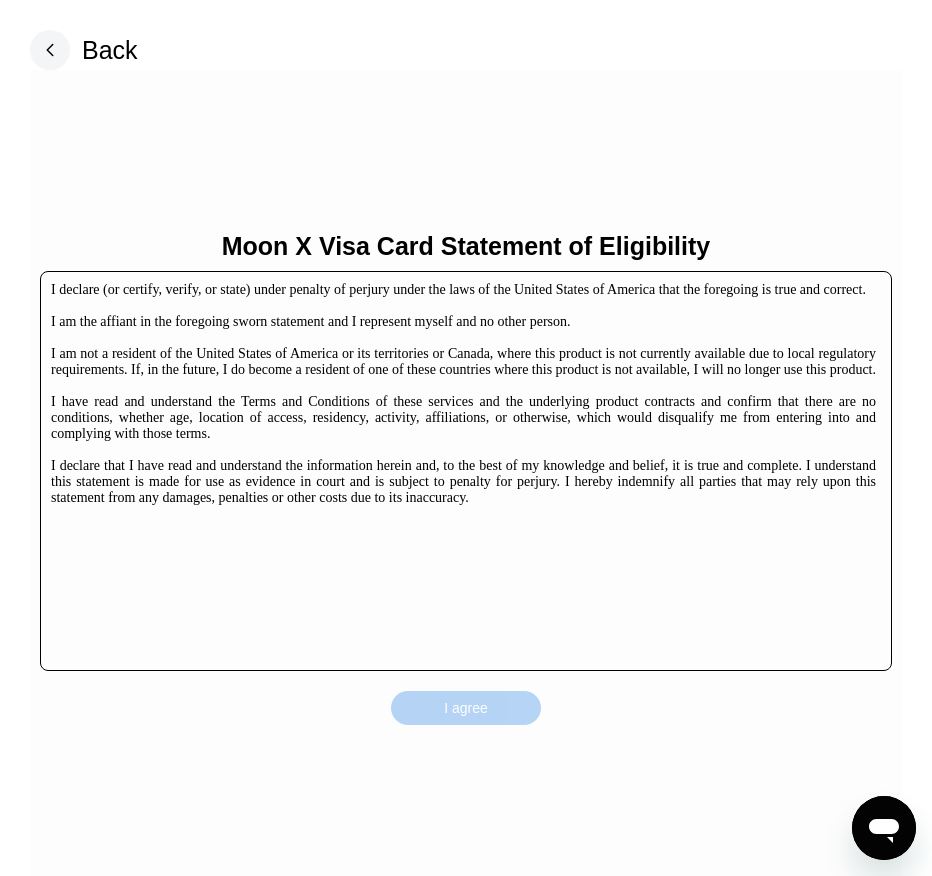 click on "I agree" at bounding box center [466, 708] 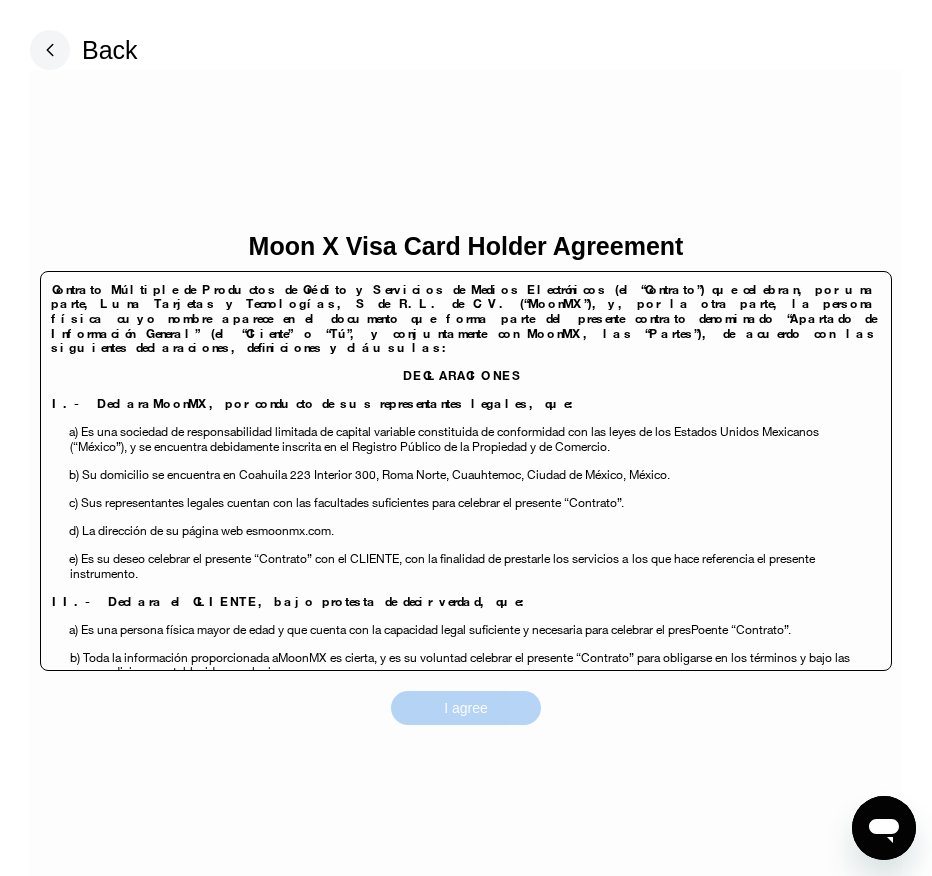 click on "I agree" at bounding box center (466, 708) 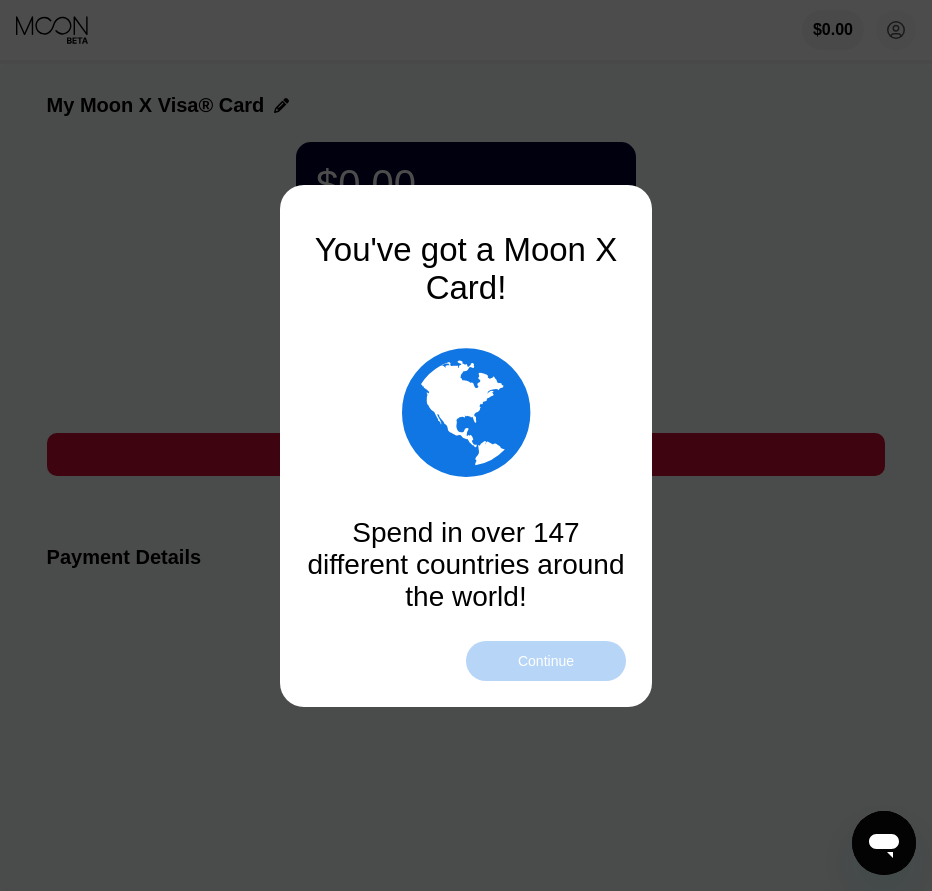 click on "Continue" at bounding box center [546, 661] 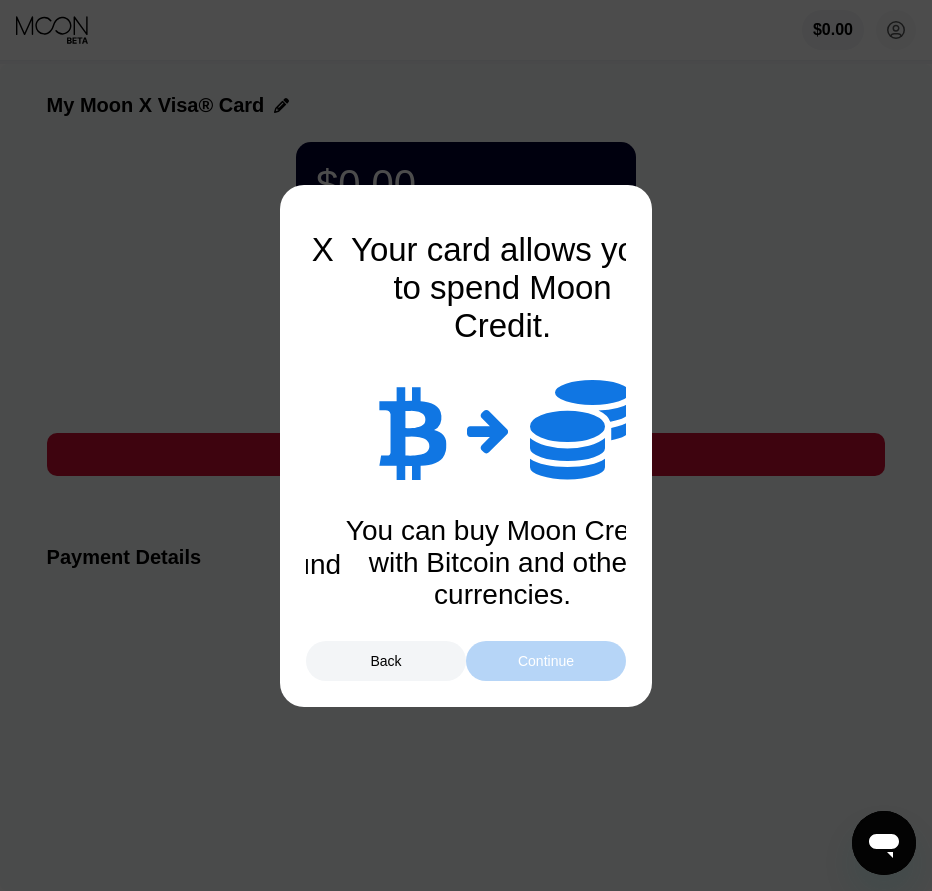 click on "Continue" at bounding box center [546, 661] 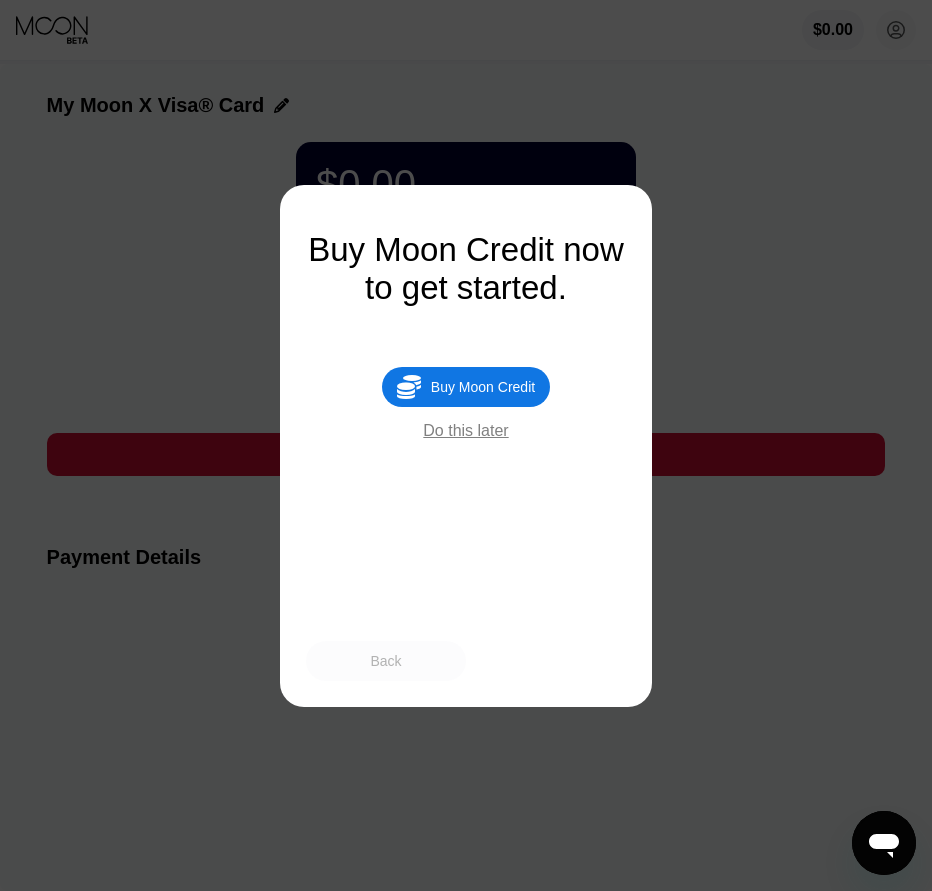 click on "Back" at bounding box center [386, 661] 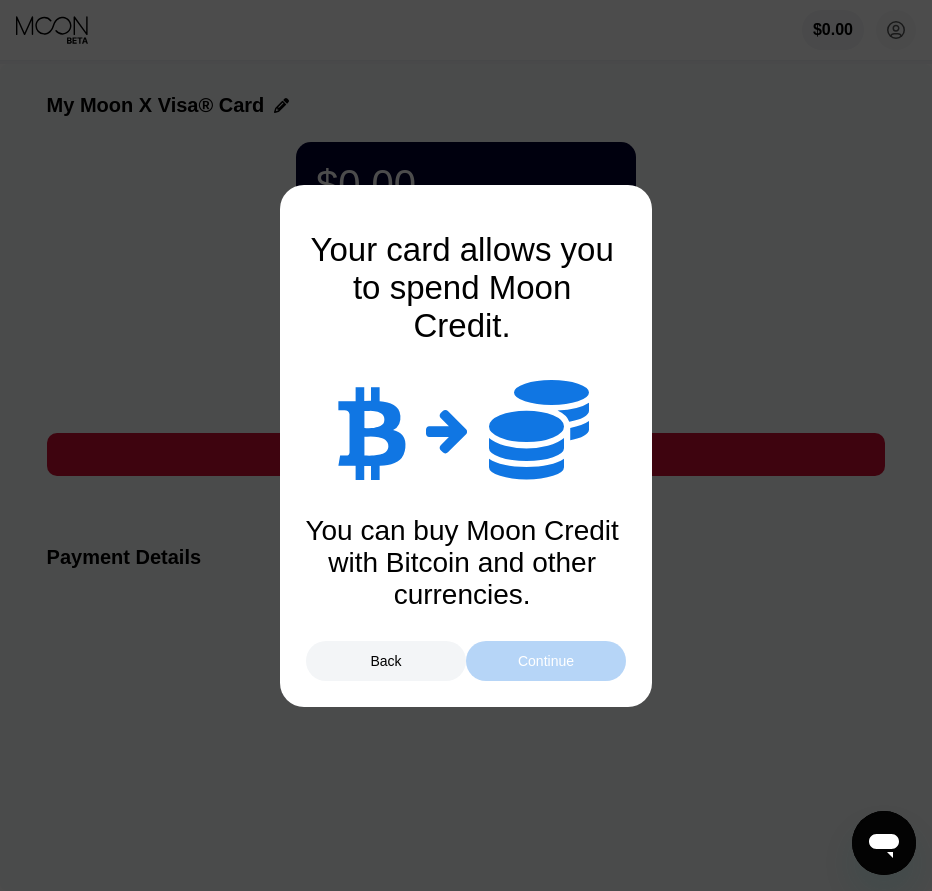 click on "Continue" at bounding box center [546, 661] 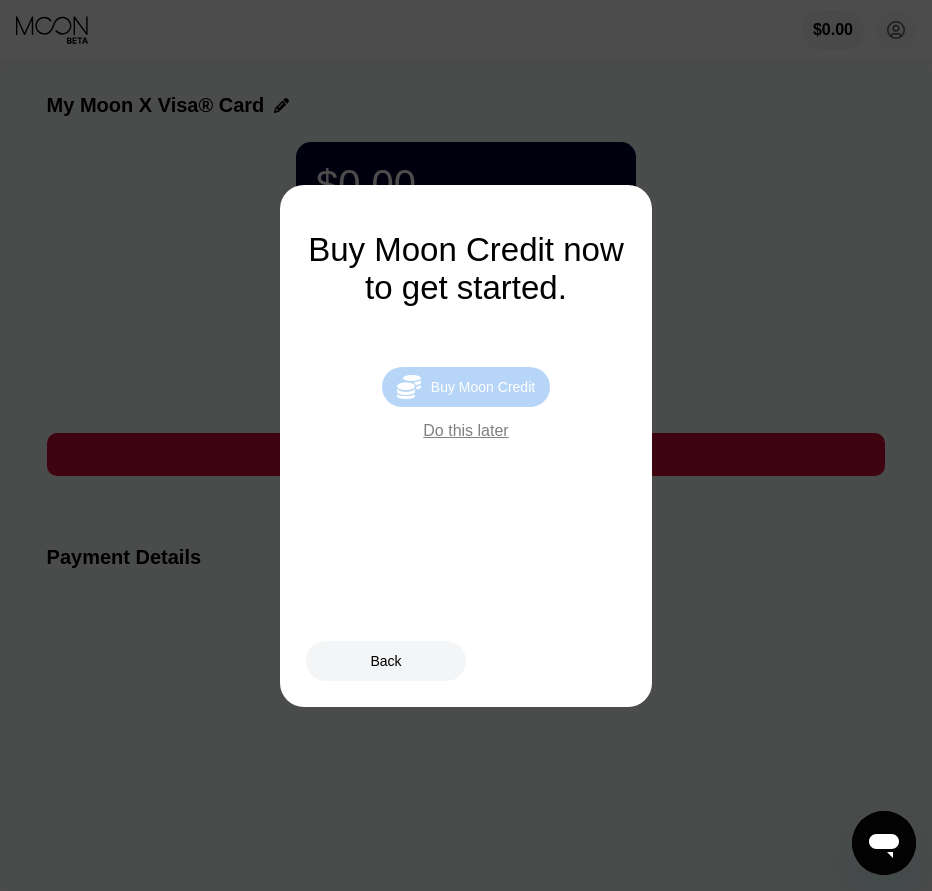 click on "Buy Moon Credit" at bounding box center (483, 387) 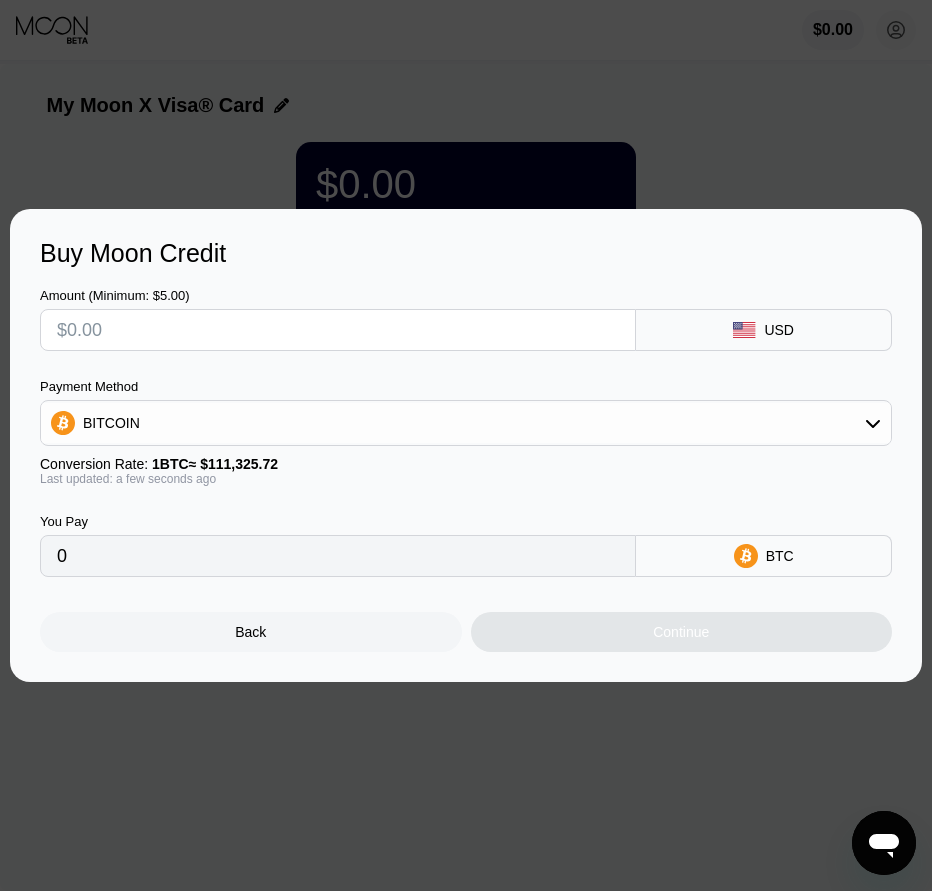click at bounding box center [338, 330] 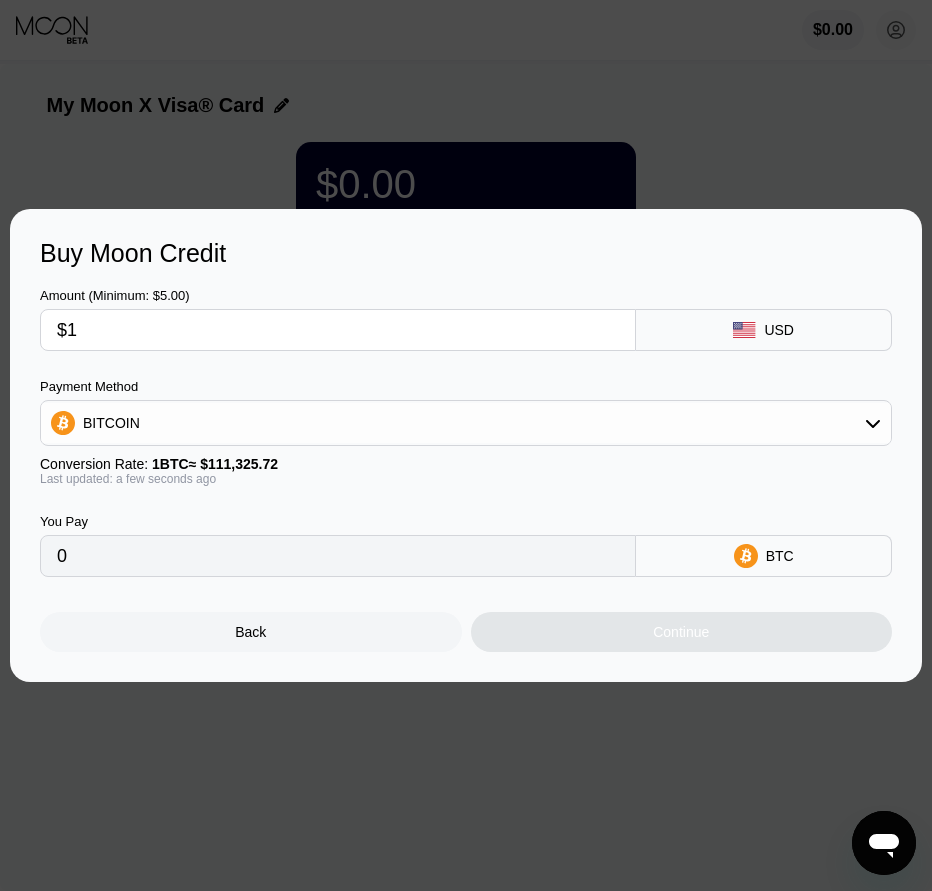 type on "0.00000899" 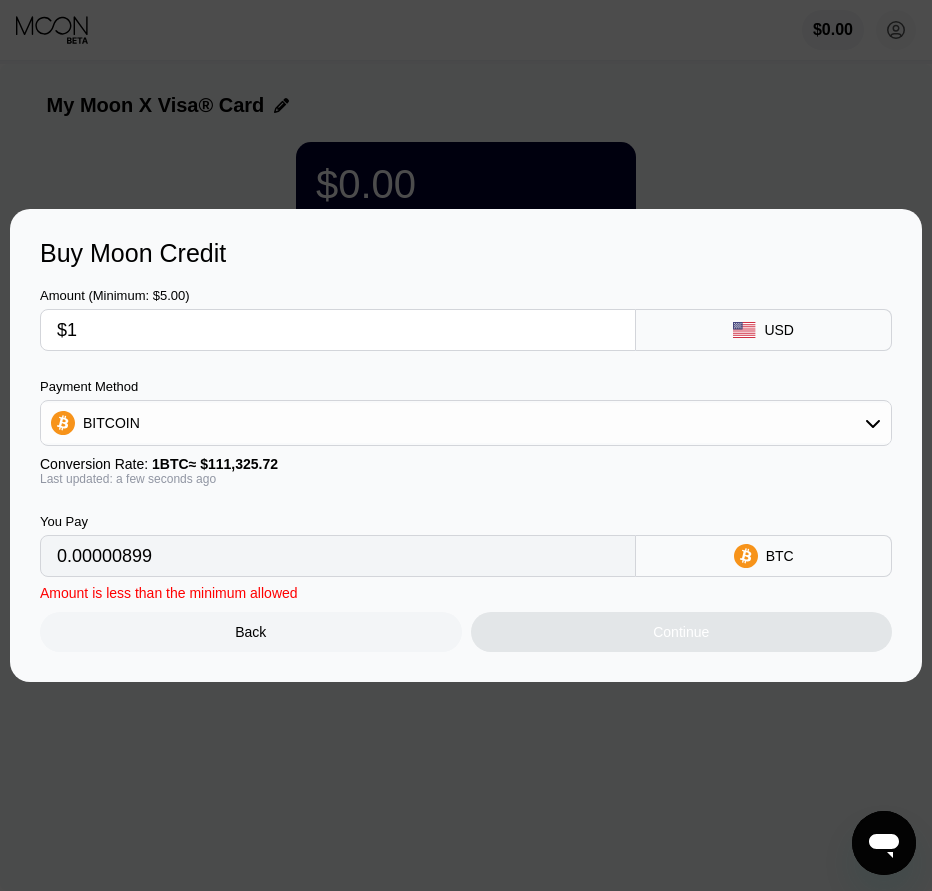 type on "$12" 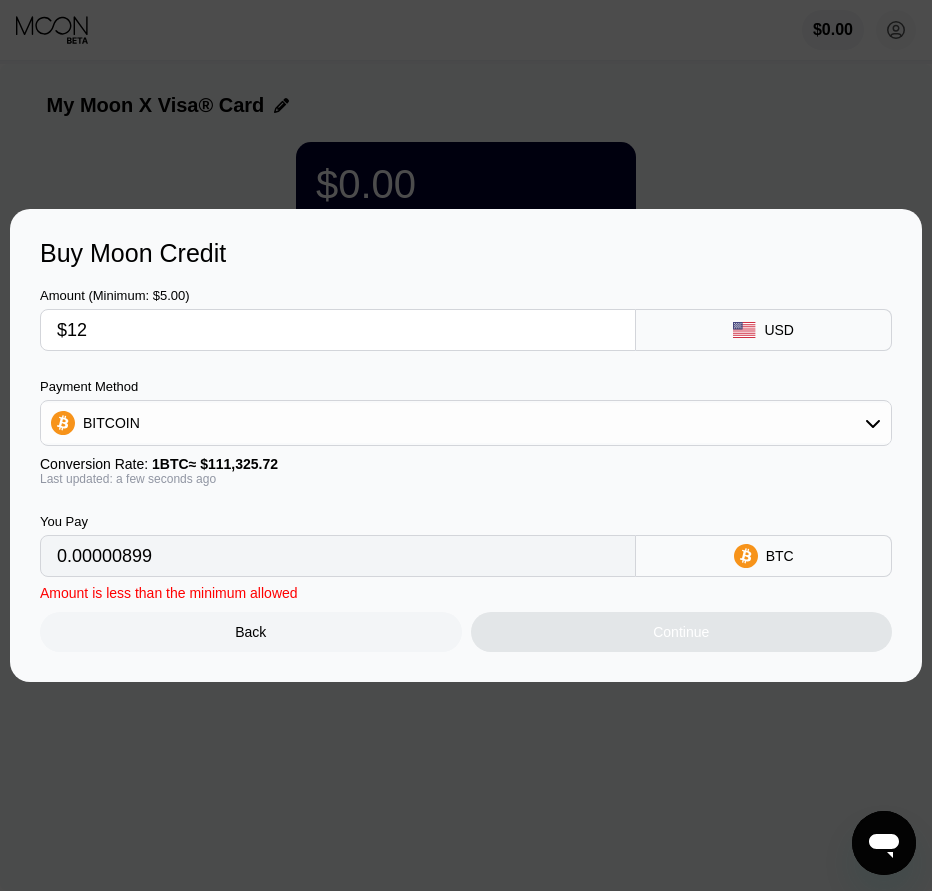 type on "0.00010780" 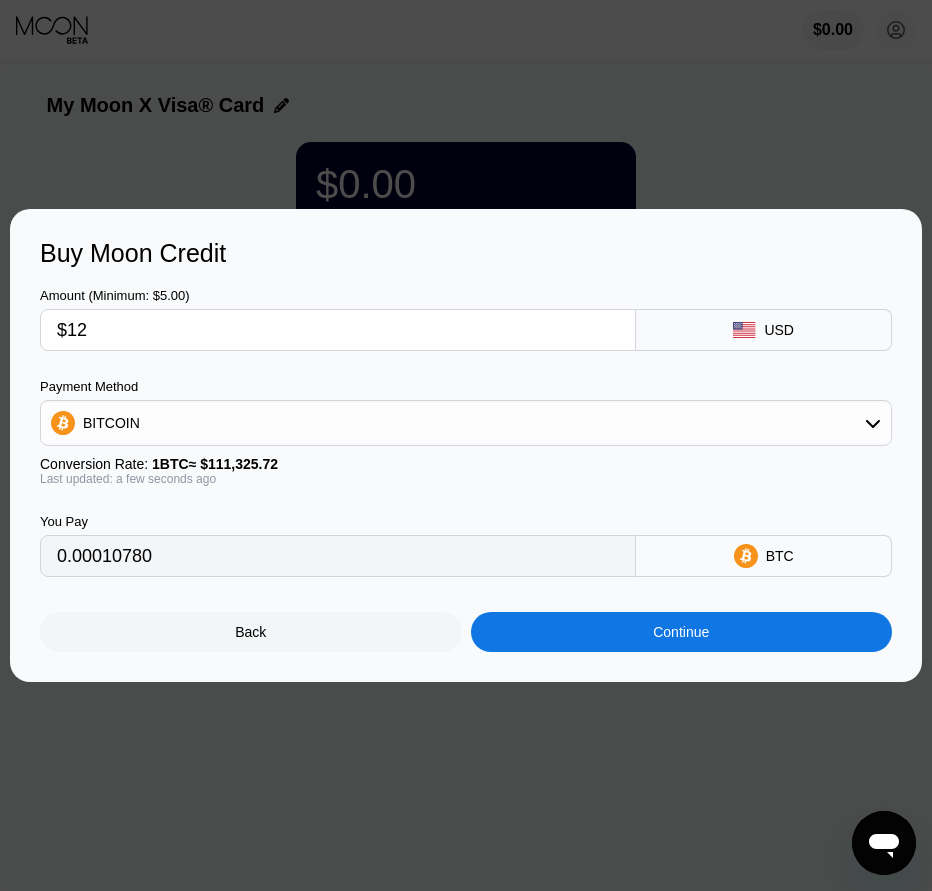 type on "$12" 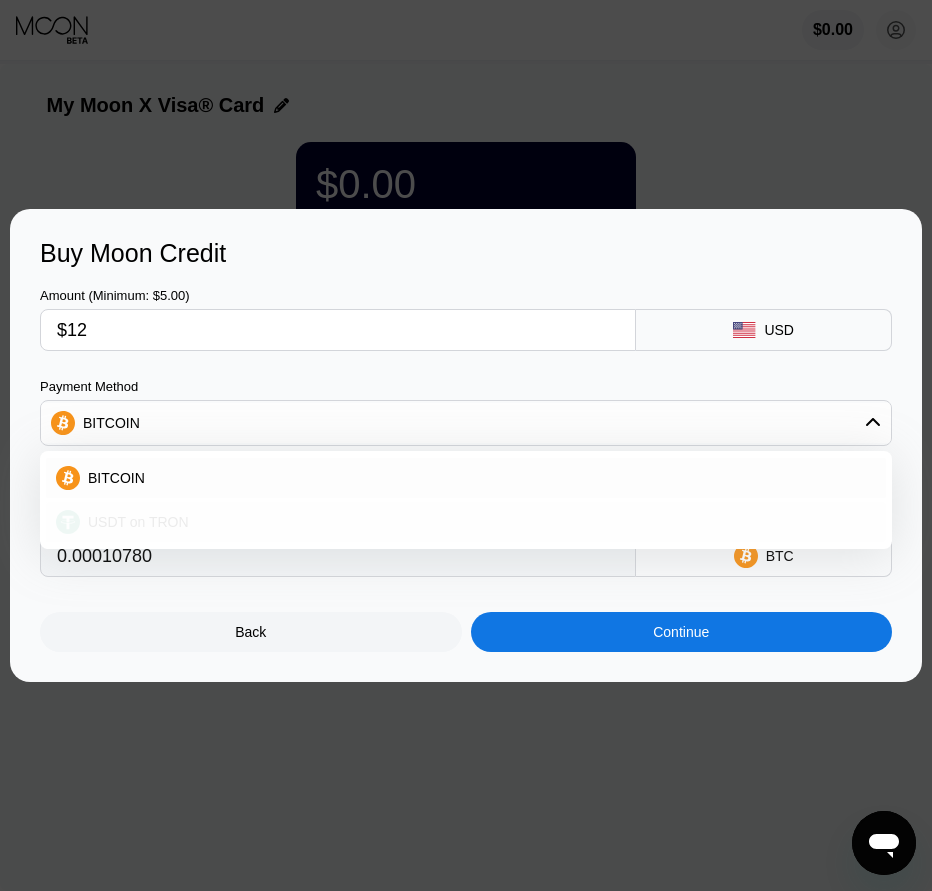 click on "USDT on TRON" at bounding box center [138, 522] 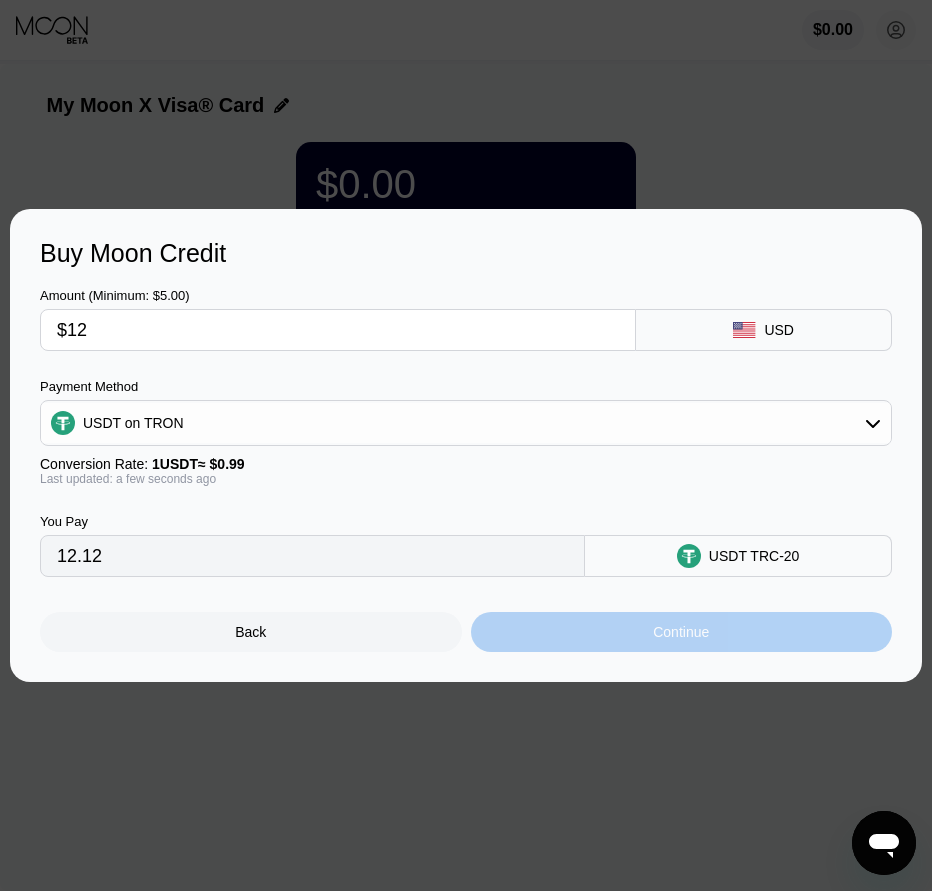 click on "Continue" at bounding box center [682, 632] 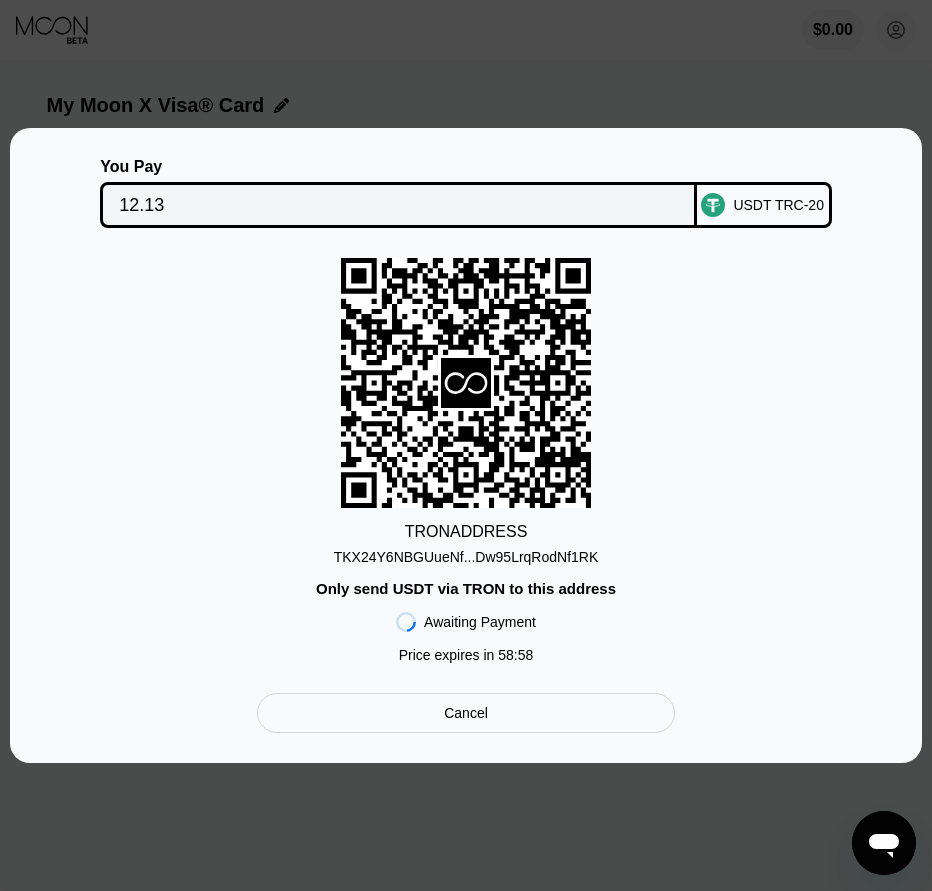 click on "[PASSPORT]" at bounding box center [466, 557] 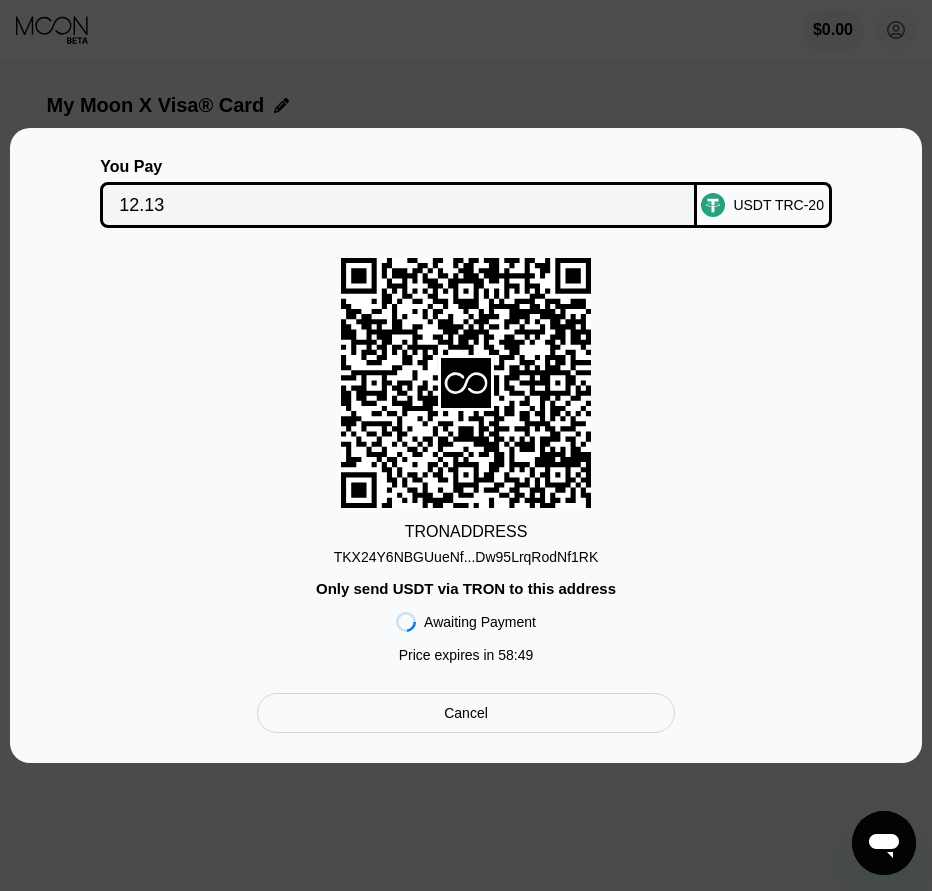click on "12.13" at bounding box center (398, 205) 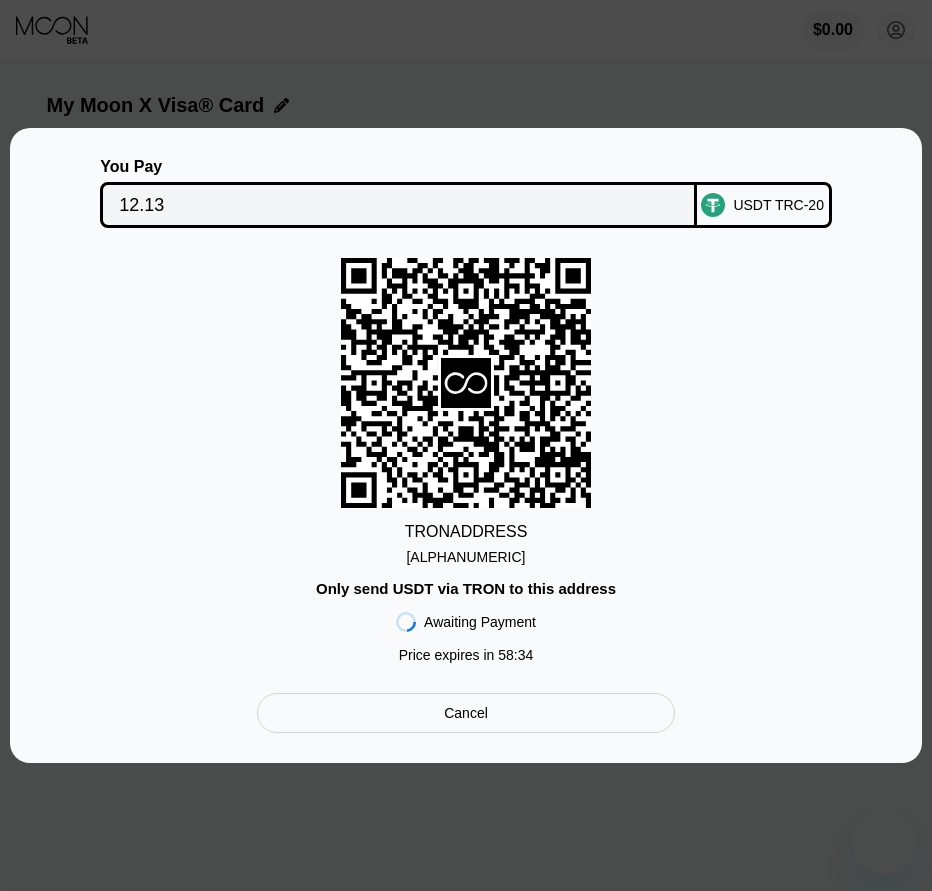scroll, scrollTop: 0, scrollLeft: 0, axis: both 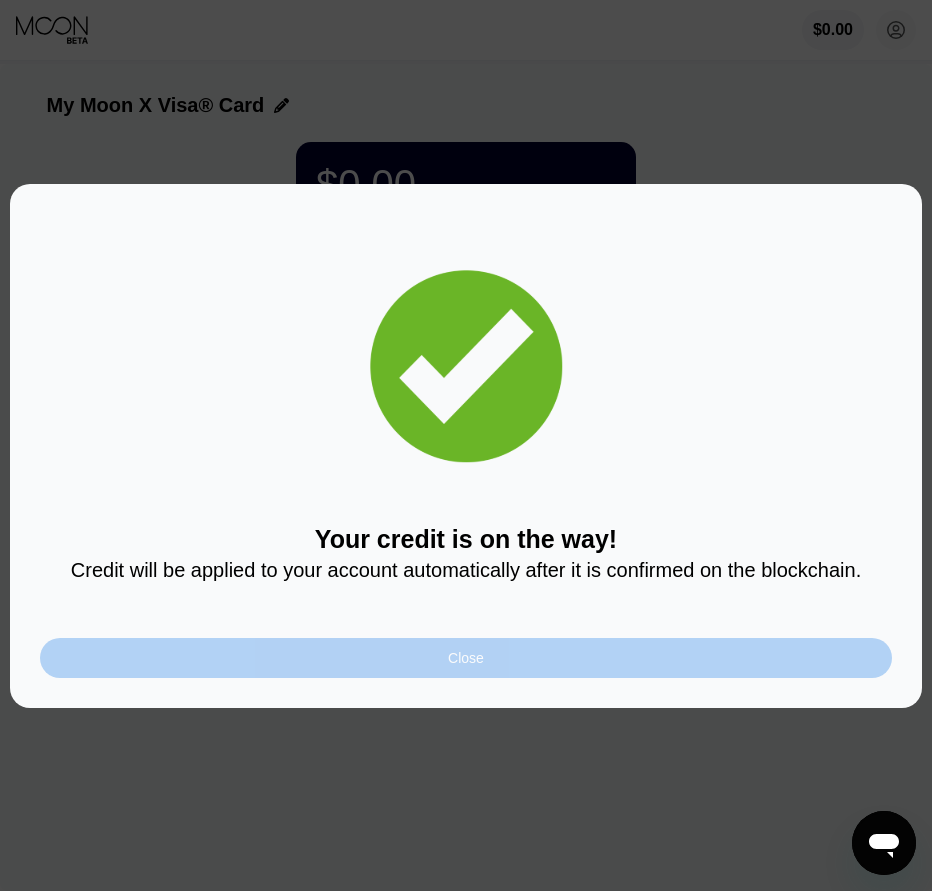 click on "Close" at bounding box center (466, 658) 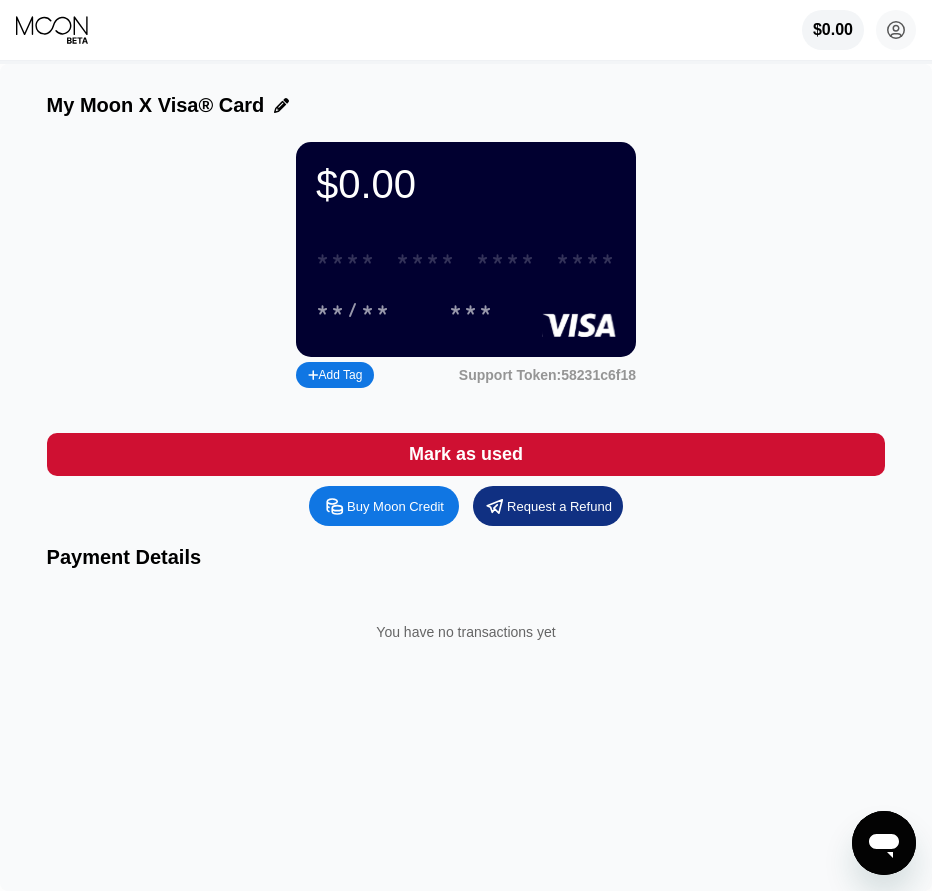click on "* * * *" at bounding box center (506, 260) 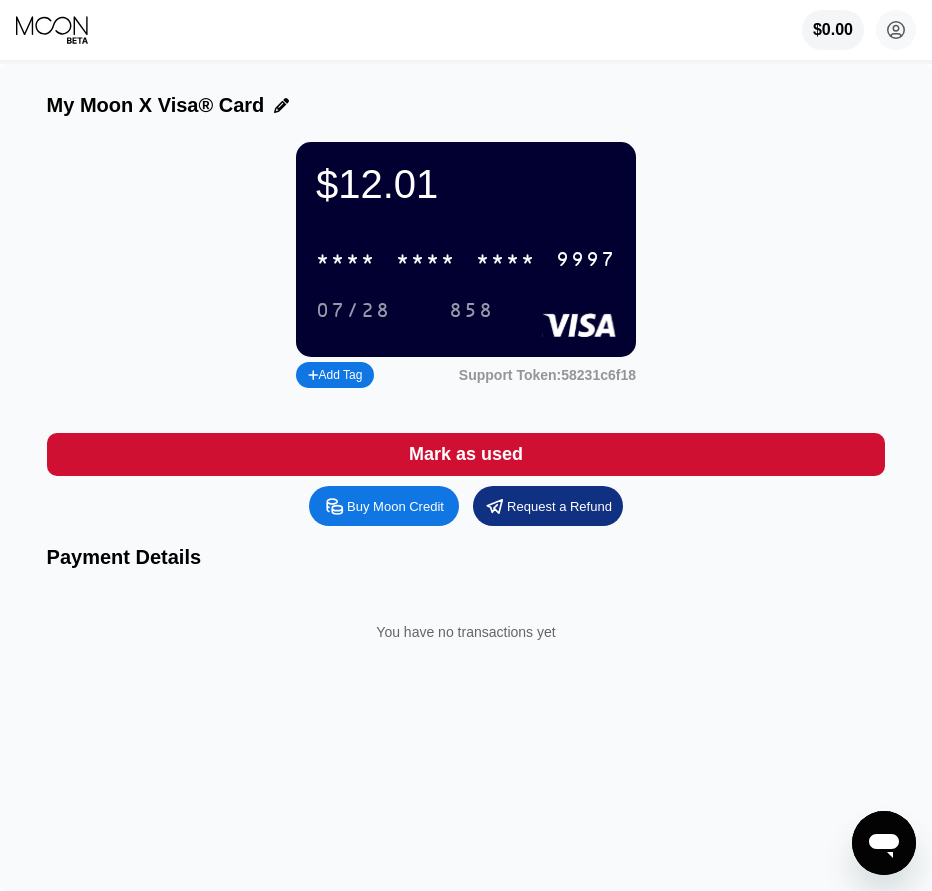 click on "* * * *" at bounding box center (506, 260) 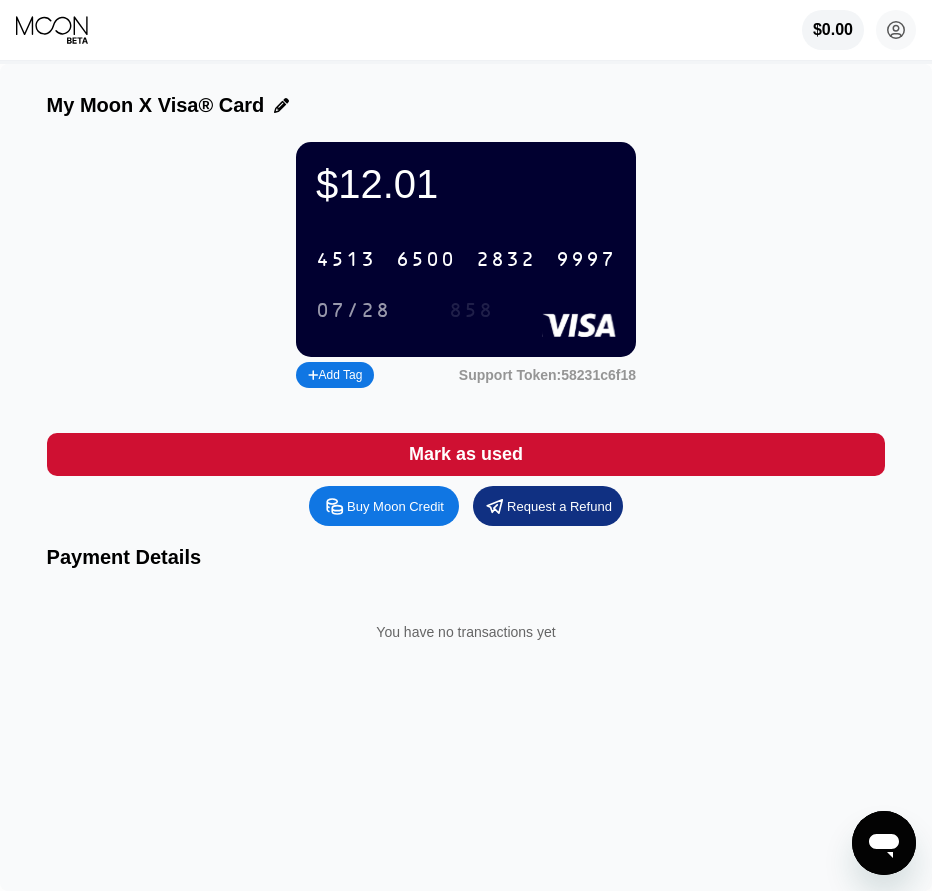 click on "858" at bounding box center (471, 311) 